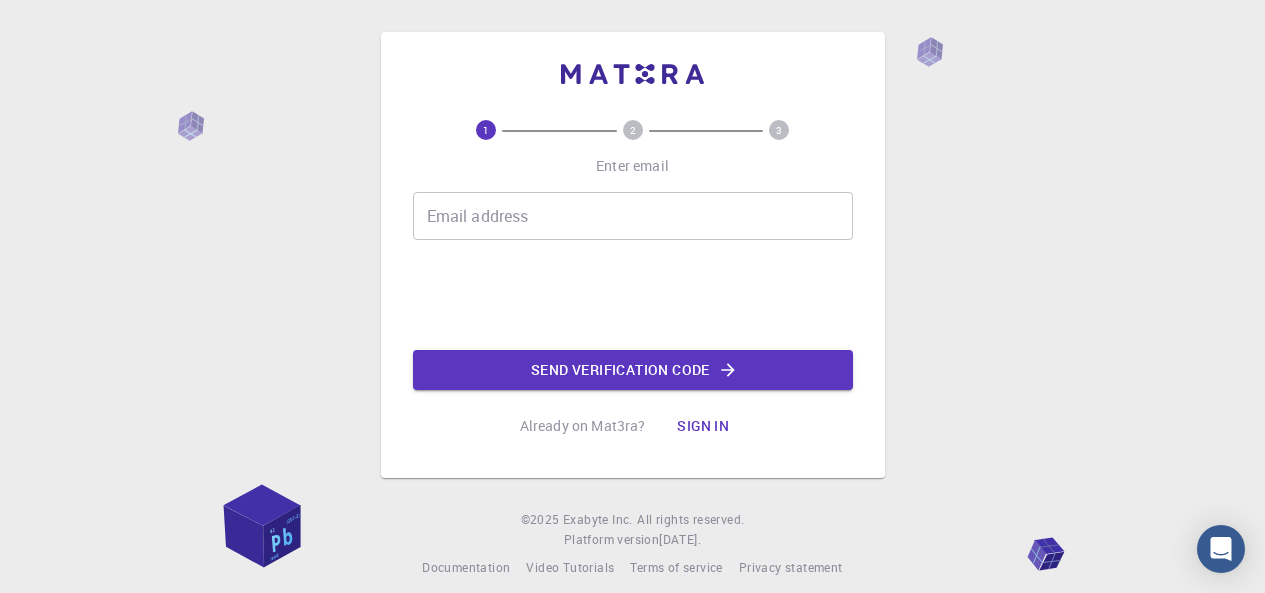 scroll, scrollTop: 0, scrollLeft: 0, axis: both 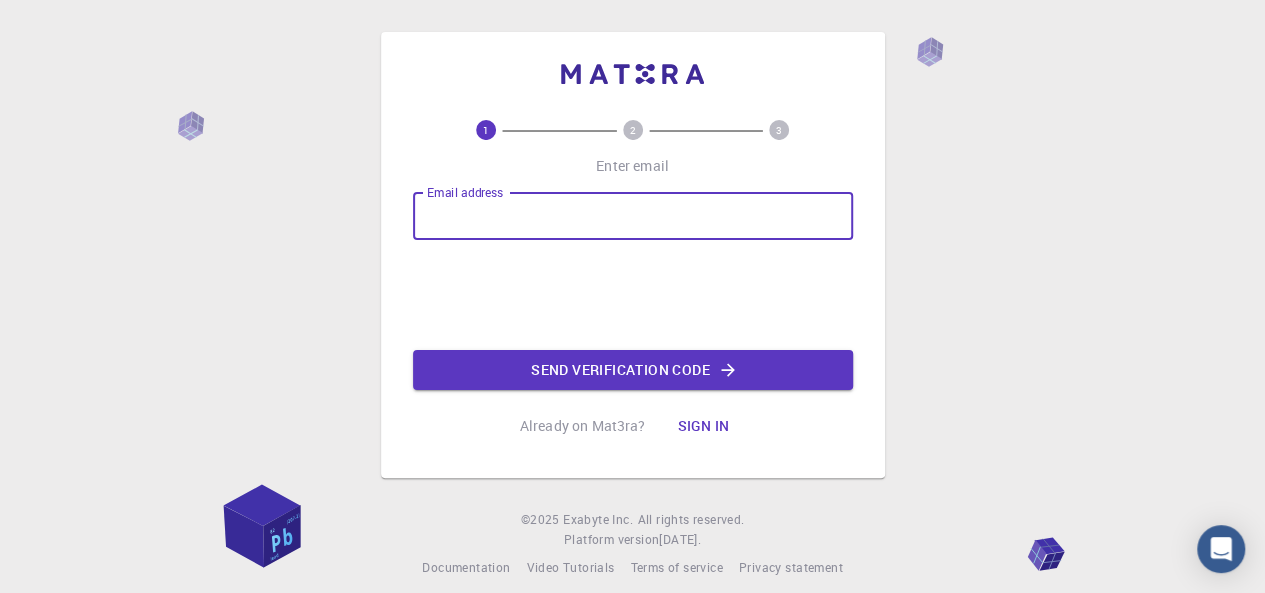 click on "Email address" at bounding box center [633, 216] 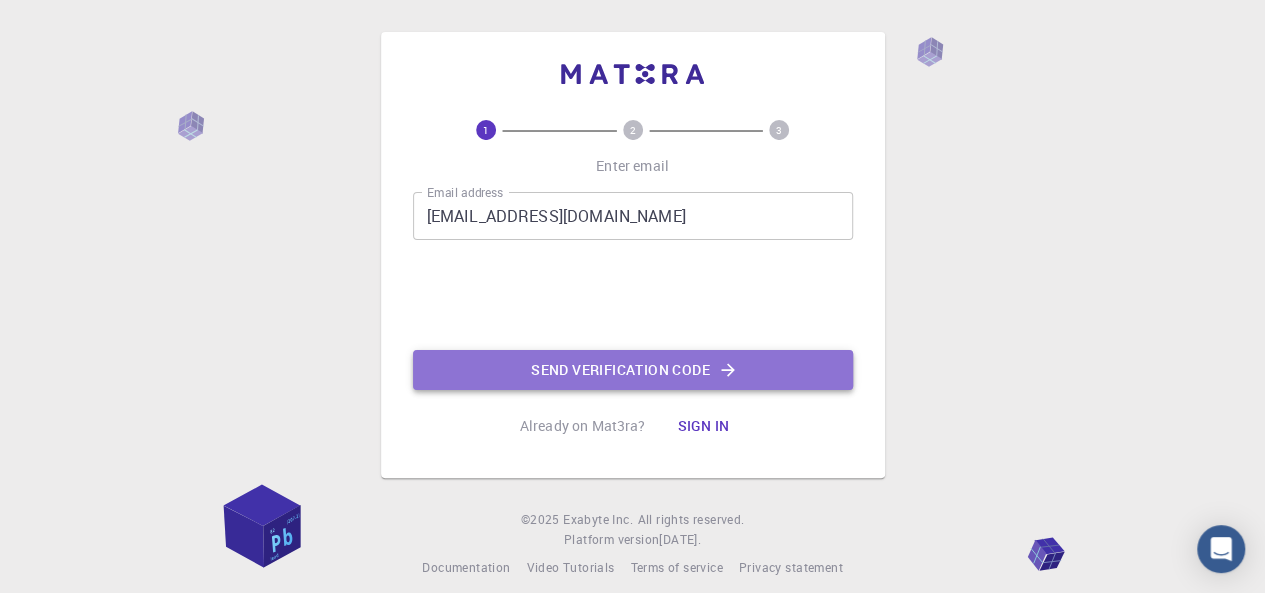 click on "Send verification code" 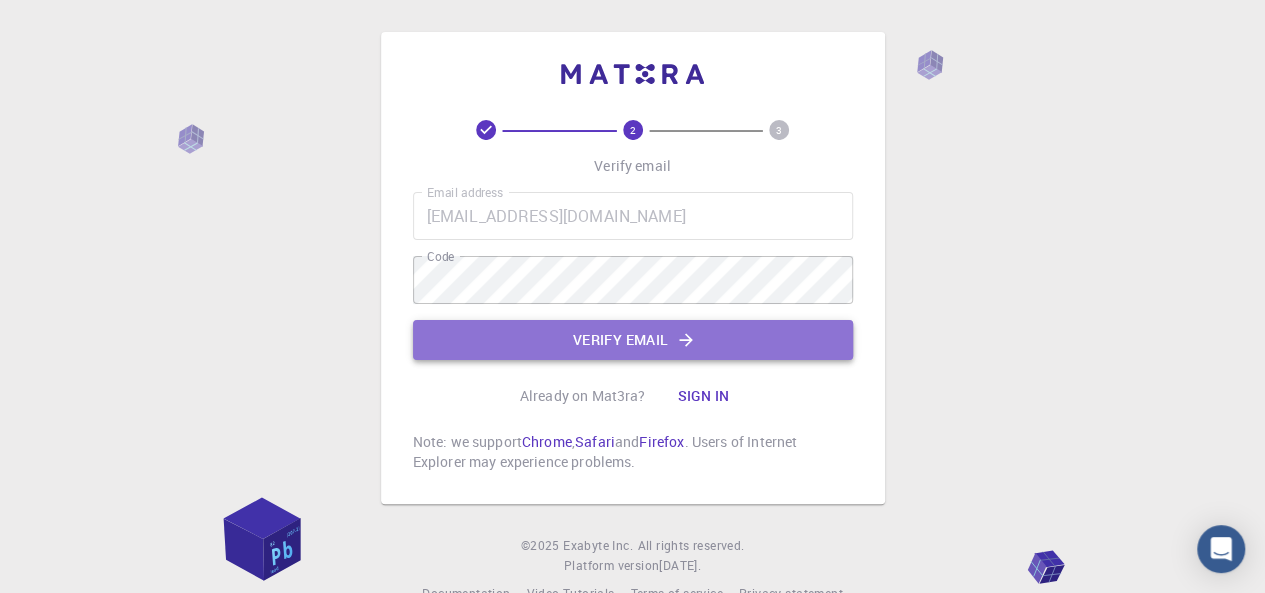 click on "Verify email" 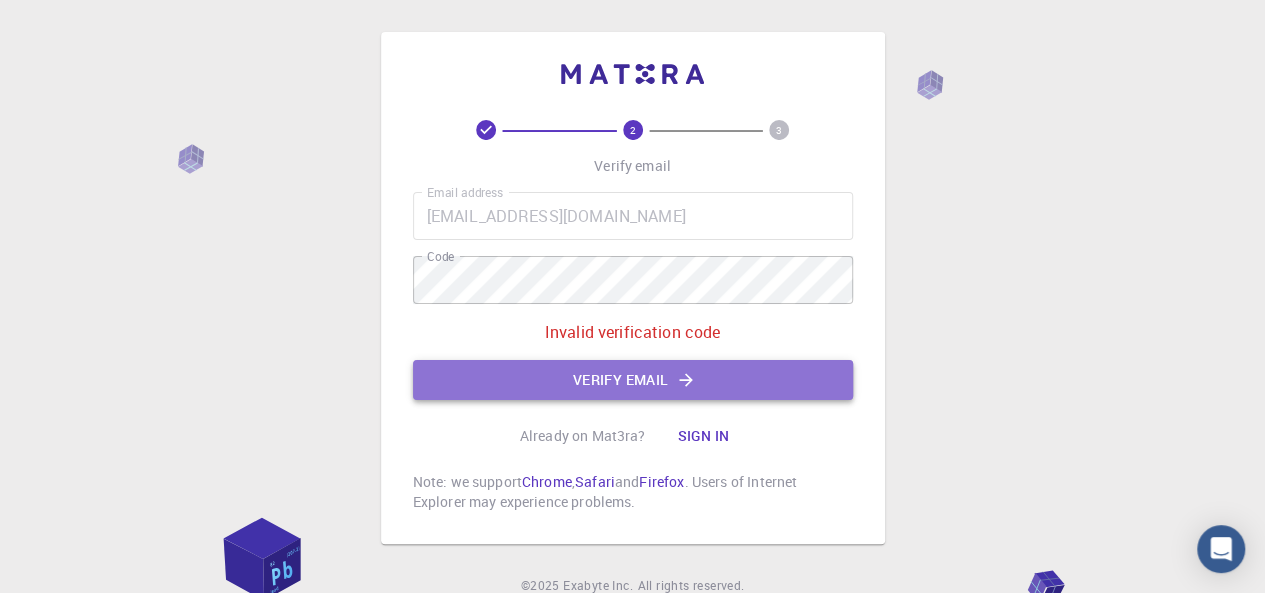 click on "Verify email" at bounding box center [633, 380] 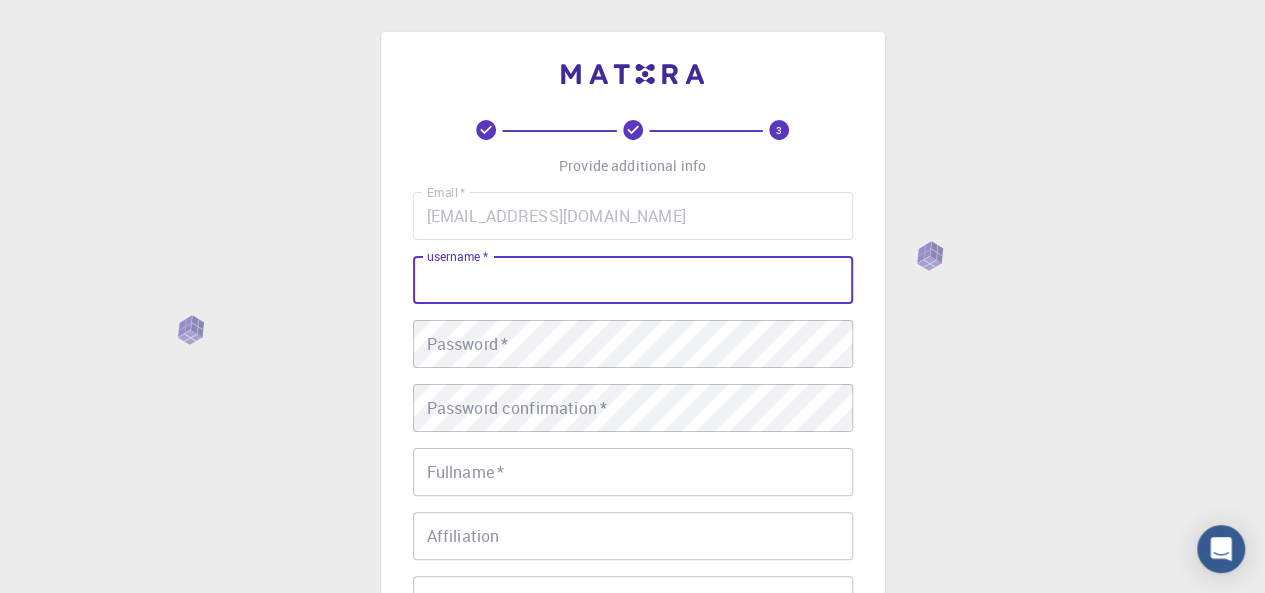 click on "username   *" at bounding box center (633, 280) 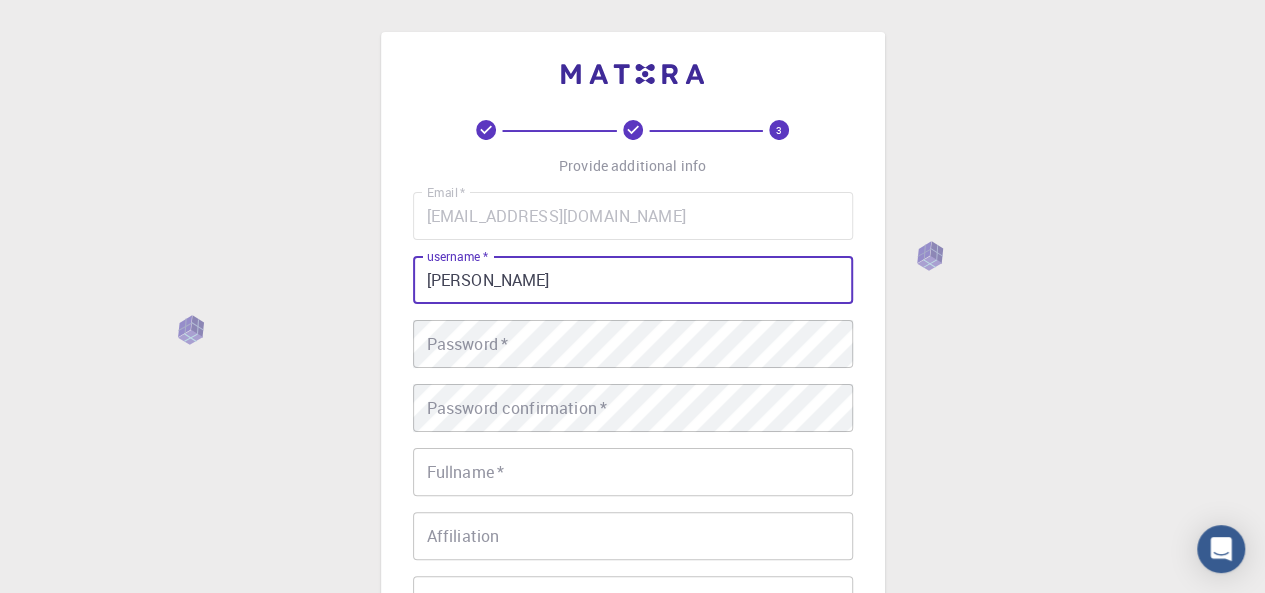 type on "[PERSON_NAME]" 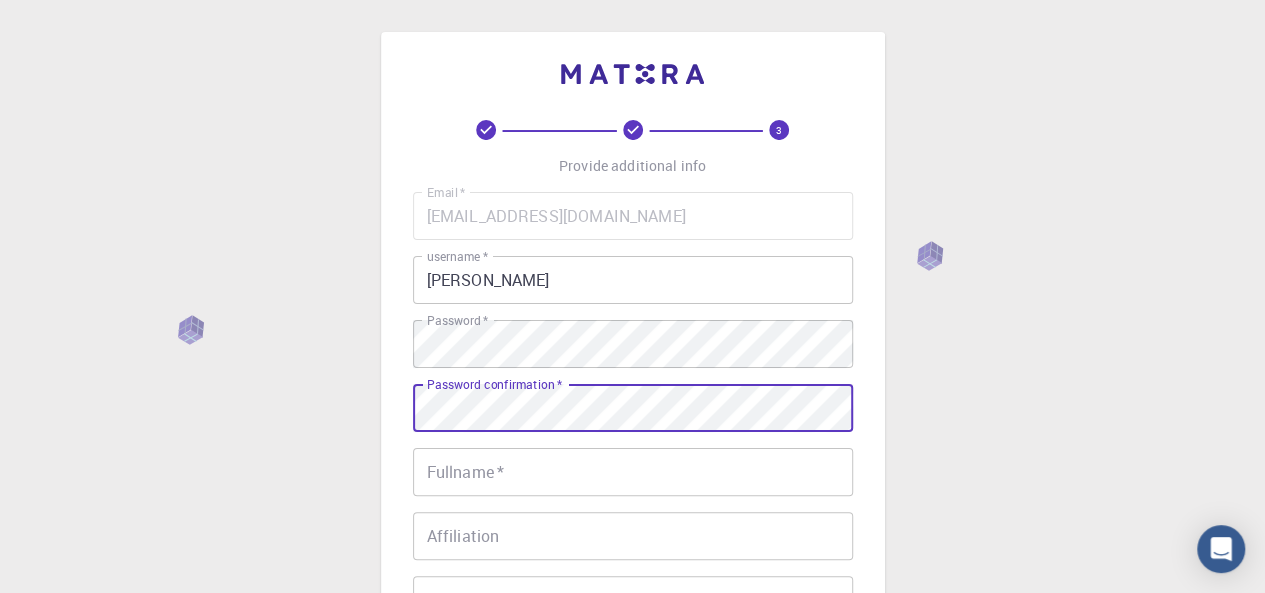 click on "Fullname   *" at bounding box center [633, 472] 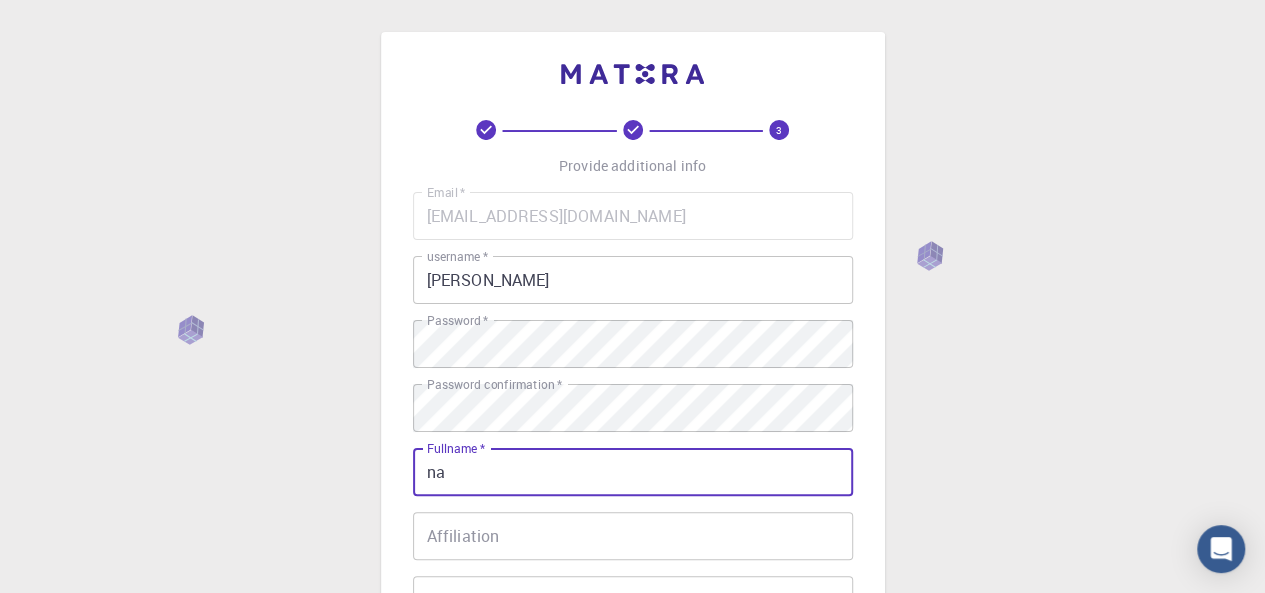type on "n" 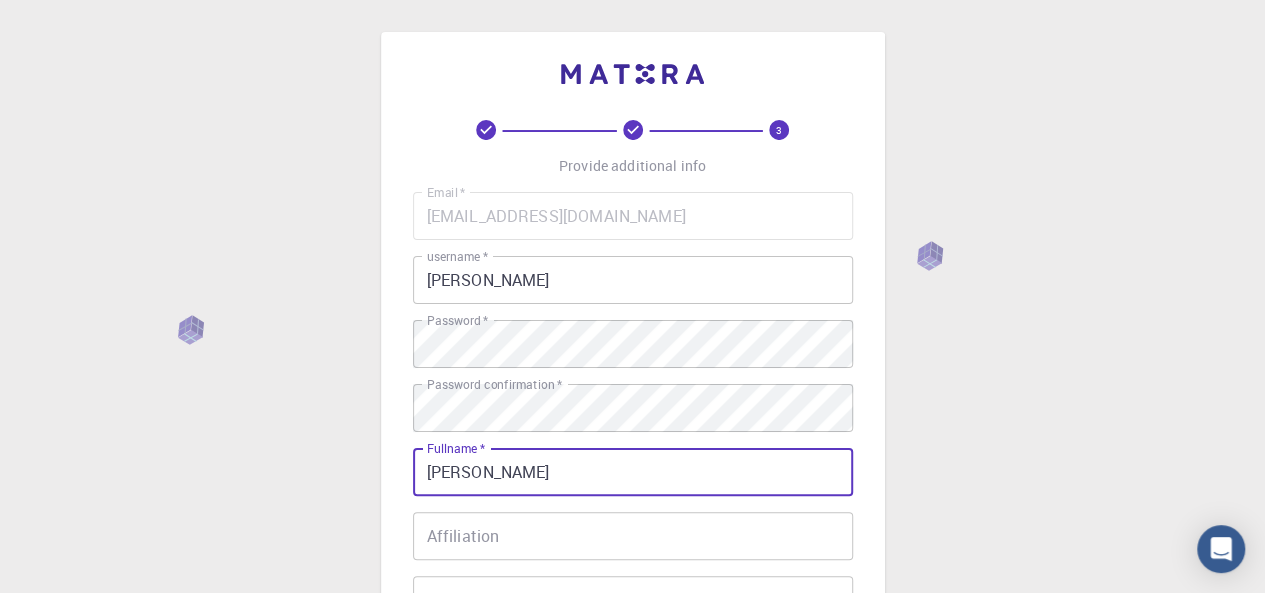 scroll, scrollTop: 174, scrollLeft: 0, axis: vertical 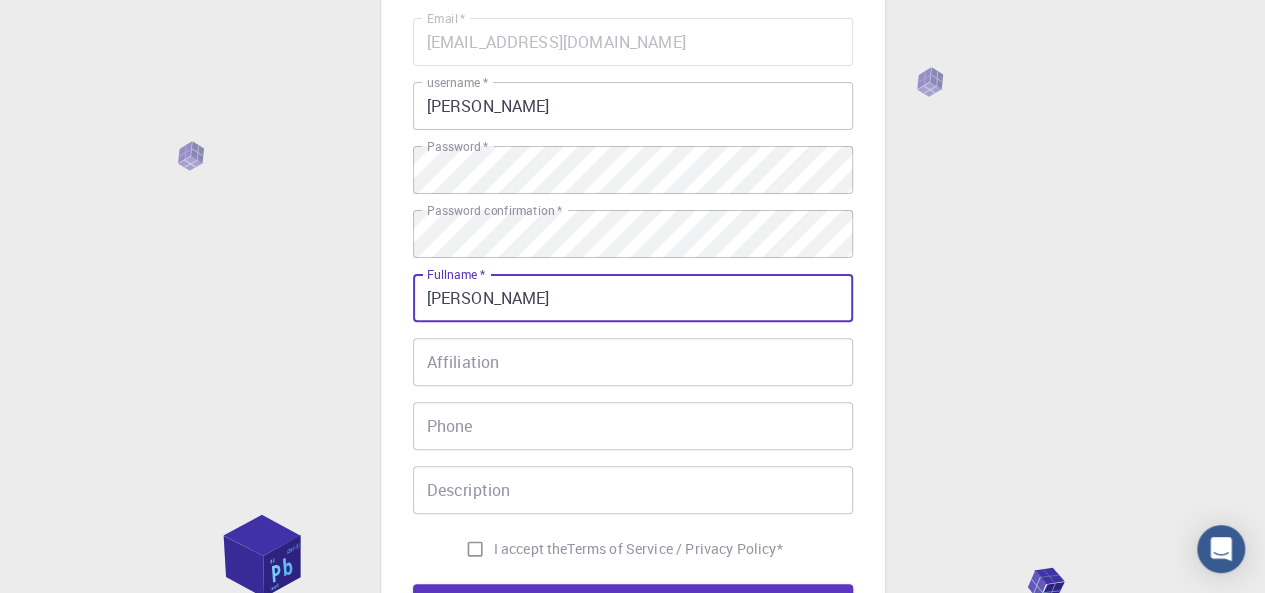 type on "[PERSON_NAME]" 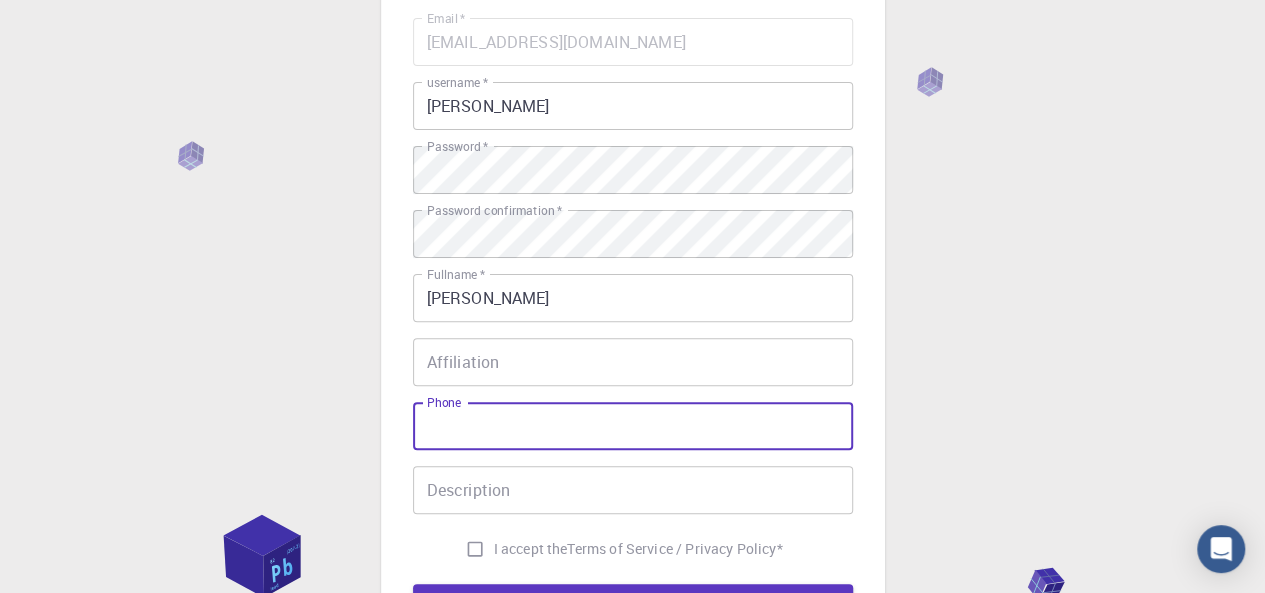 click on "Phone" at bounding box center [633, 426] 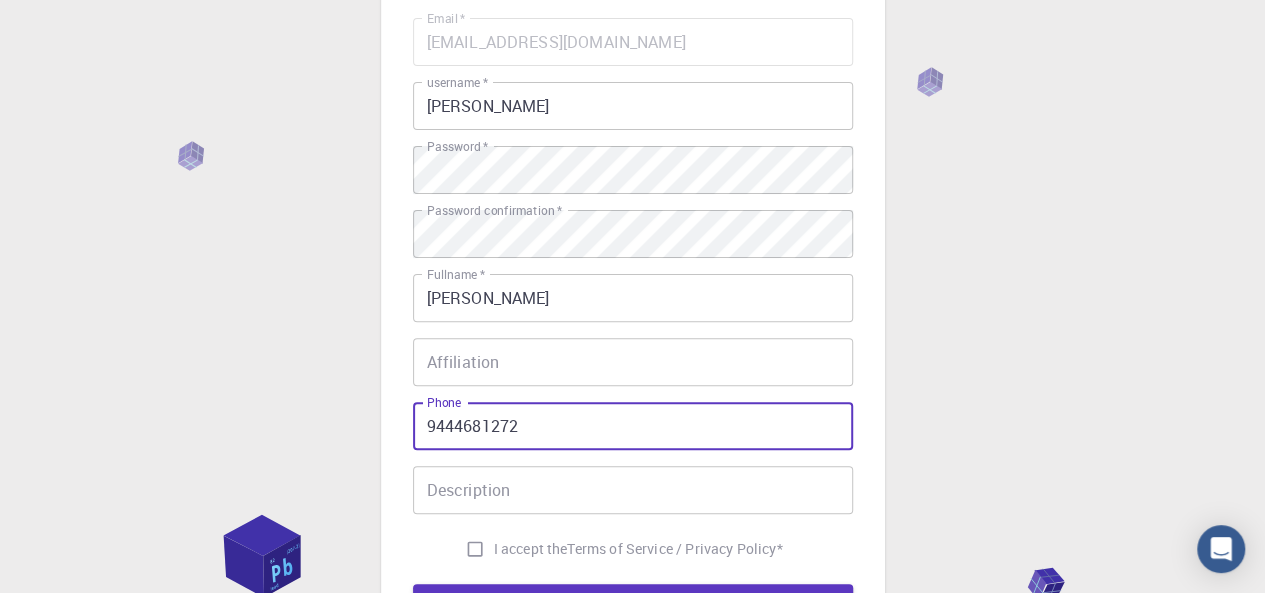 type on "9444681272" 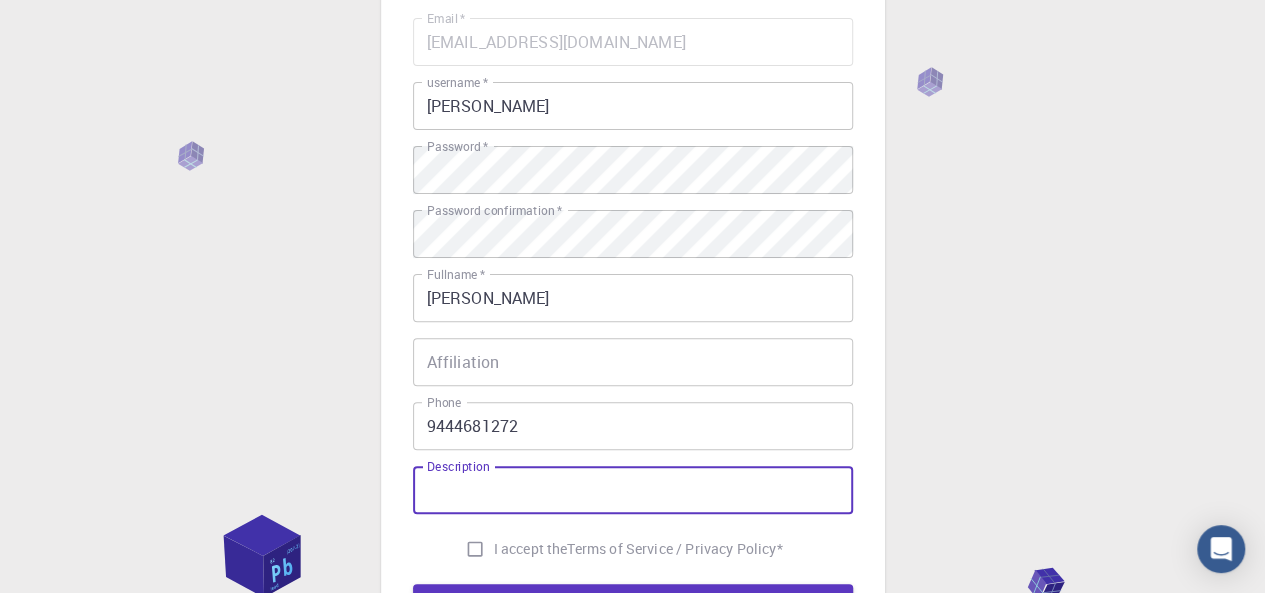 click on "Description" at bounding box center [633, 490] 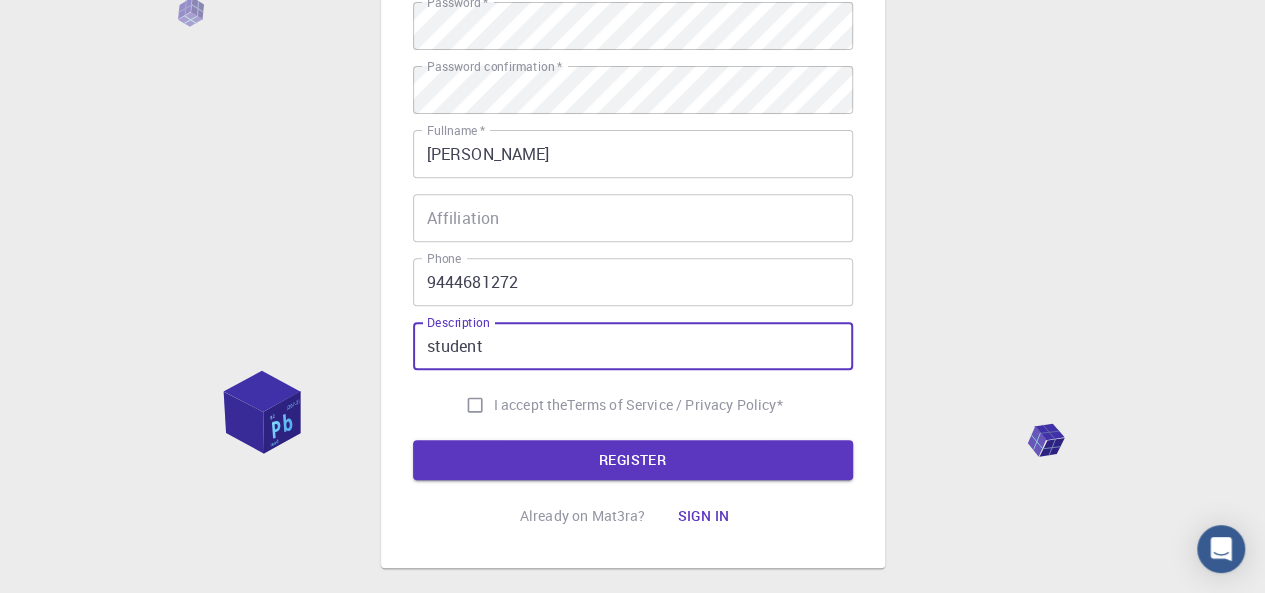 scroll, scrollTop: 348, scrollLeft: 0, axis: vertical 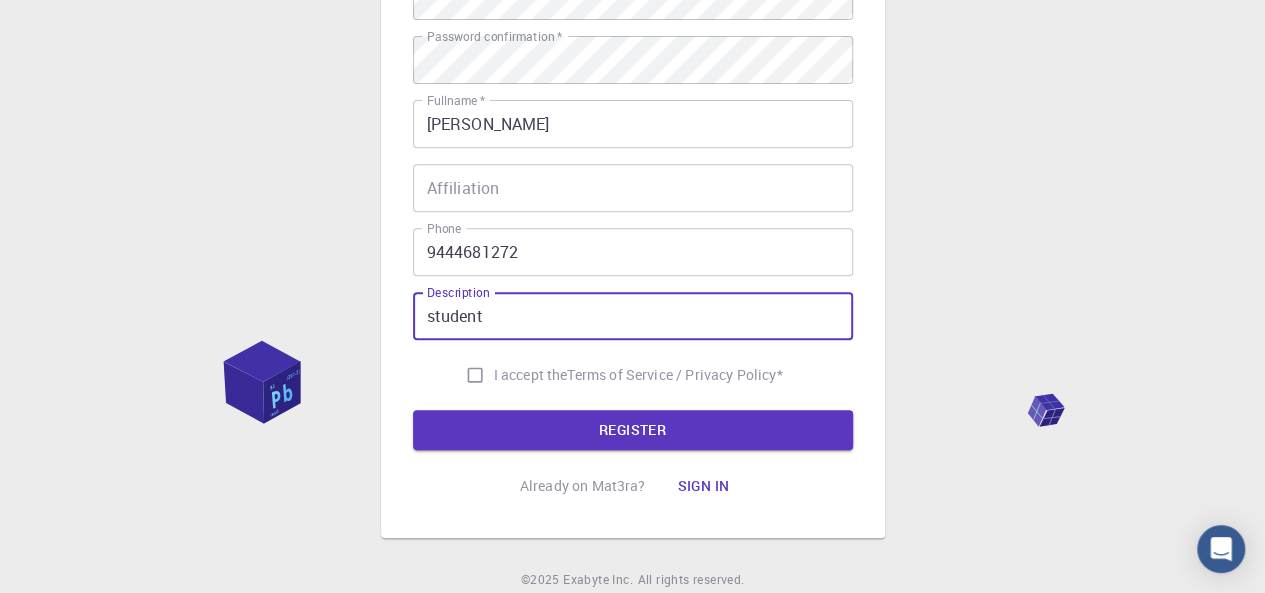 type on "student" 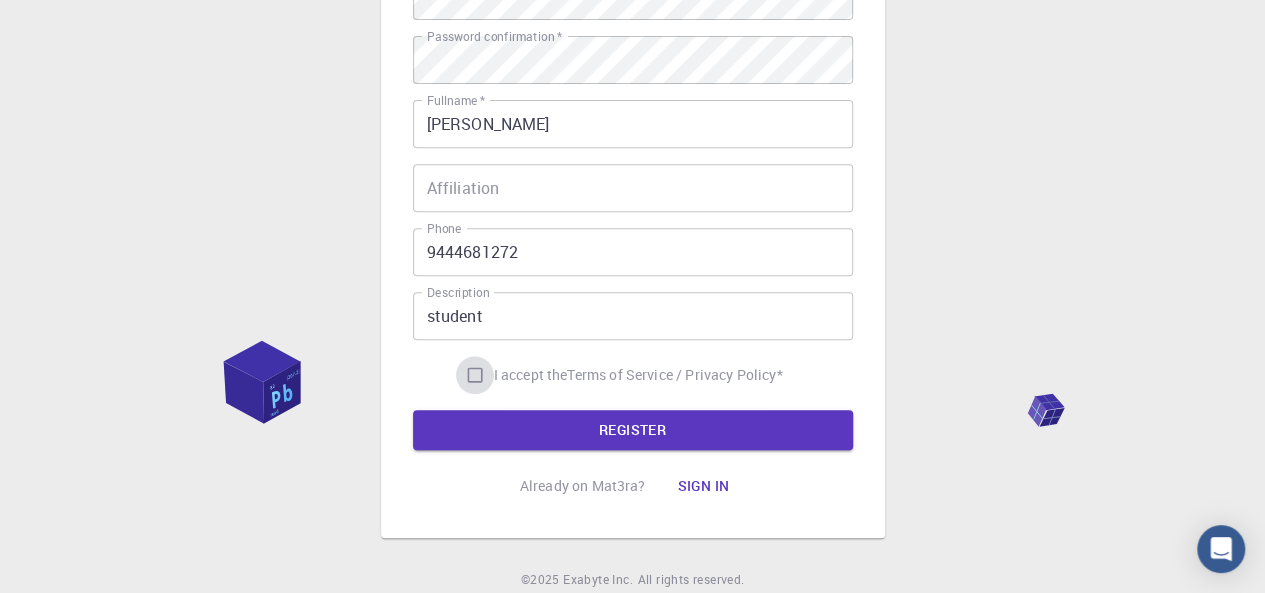 click on "I accept the  Terms of Service / Privacy Policy  *" at bounding box center [475, 375] 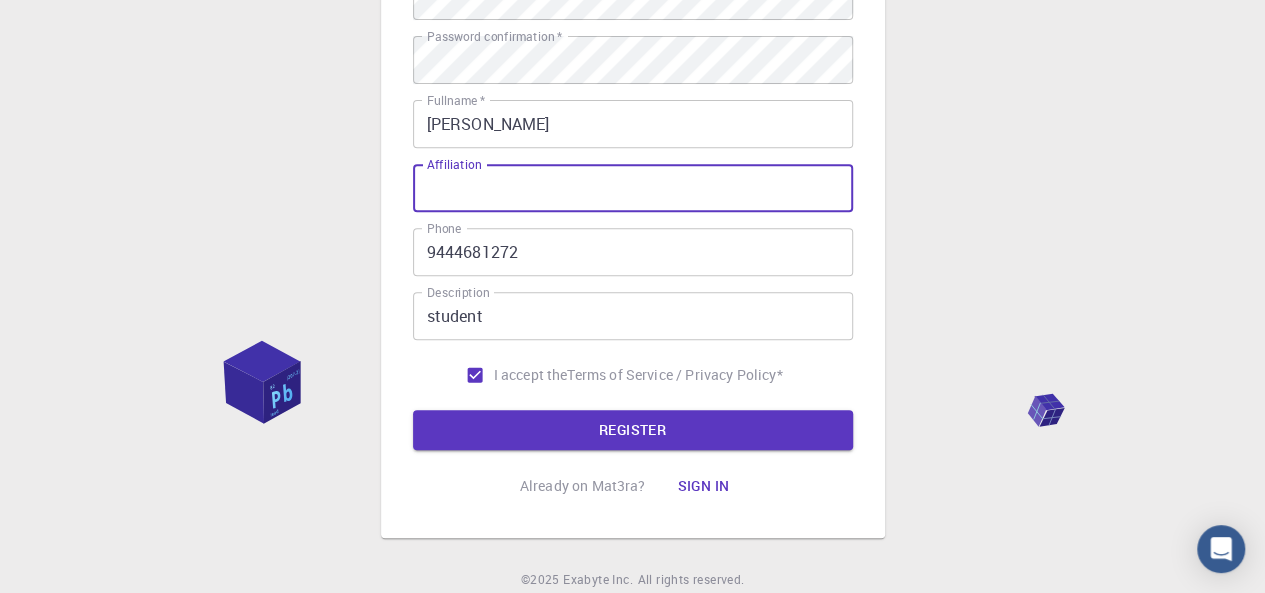 click on "Affiliation" at bounding box center [633, 188] 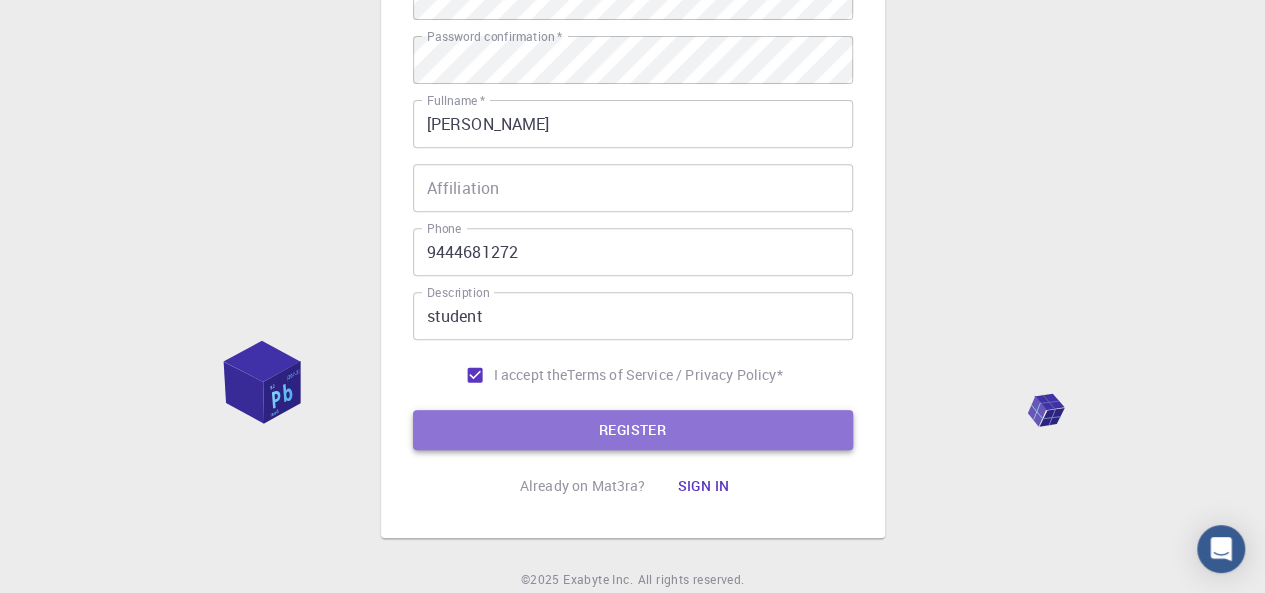 click on "REGISTER" at bounding box center [633, 430] 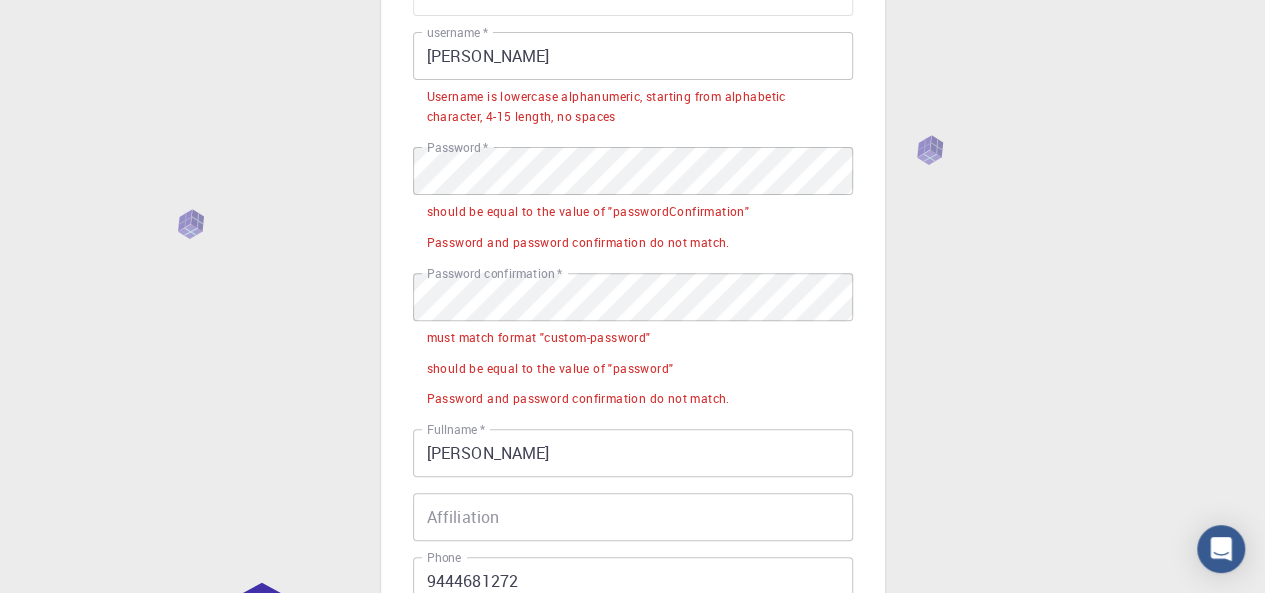 scroll, scrollTop: 202, scrollLeft: 0, axis: vertical 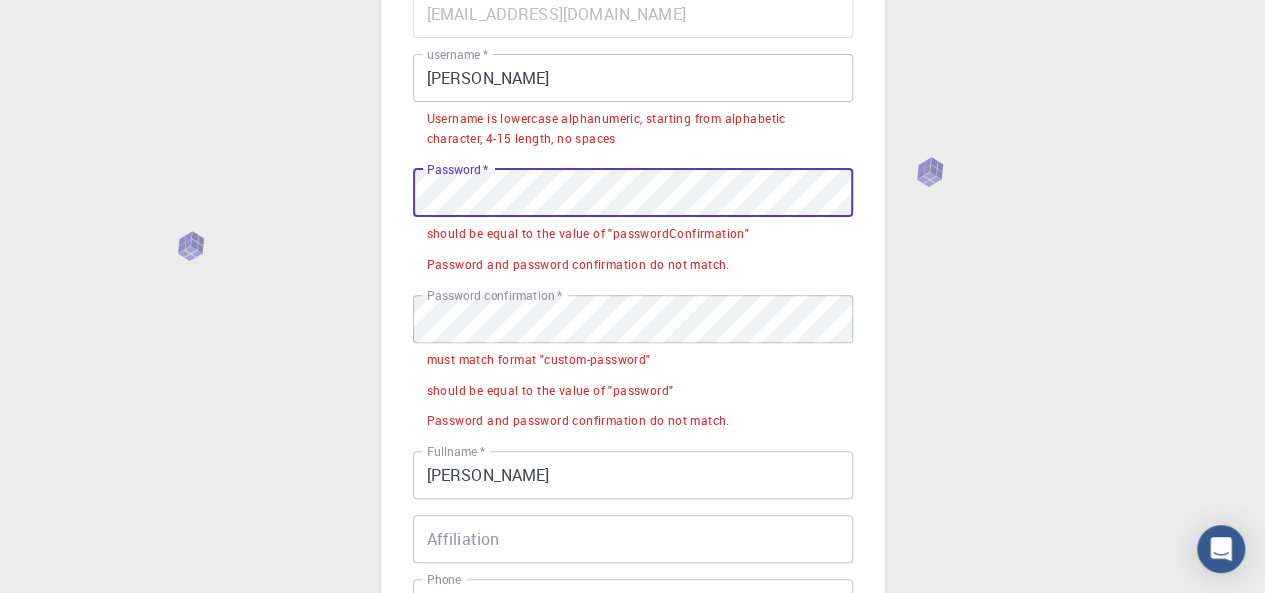 click on "3 Provide additional info Email   * [EMAIL_ADDRESS][DOMAIN_NAME] Email   * username   * [PERSON_NAME] username   * Username is lowercase alphanumeric, starting from alphabetic character, 4-15 length, no spaces Password   * Password   * should be equal to the value of "passwordConfirmation" Password and password confirmation do not match. Password confirmation   * Password confirmation   * must match format "custom-password" should be equal to the value of "password" Password and password confirmation do not match. Fullname   * [PERSON_NAME] Fullname   * Affiliation Affiliation Phone [PHONE_NUMBER] Phone Enter phone in international format. E.g. [PHONE_NUMBER] Description student Description I accept the  Terms of Service / Privacy Policy  * REGISTER Already on Mat3ra? Sign in ©  2025   Exabyte Inc.   All rights reserved. Platform version  [DATE] . Documentation Video Tutorials Terms of service Privacy statement" at bounding box center (632, 425) 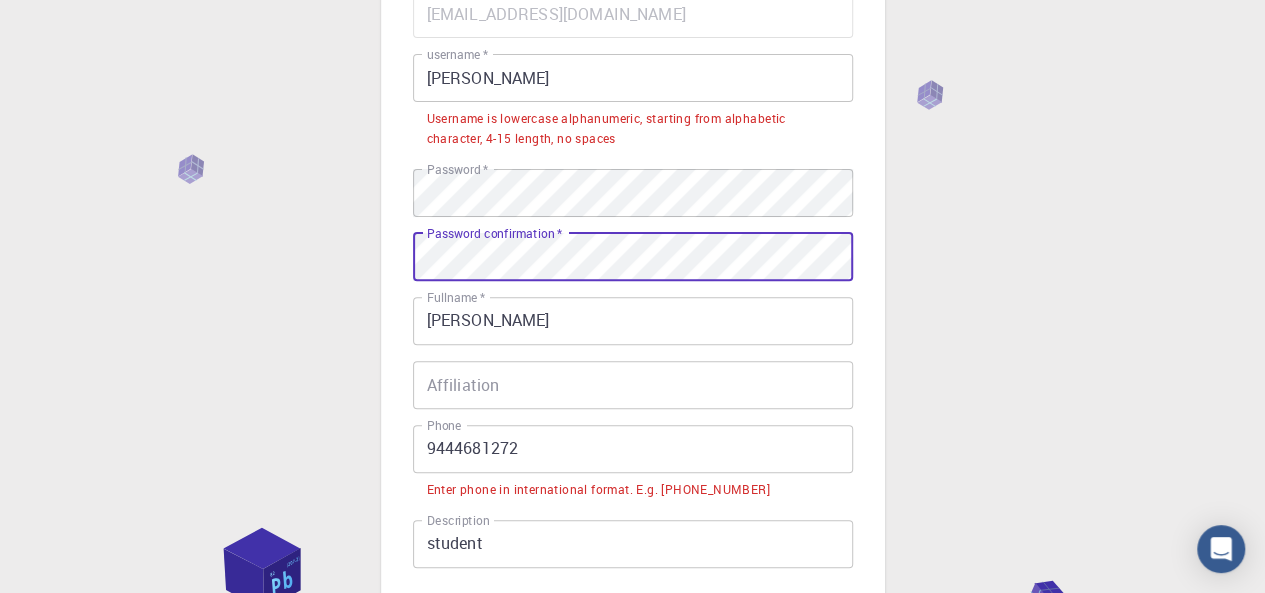 click on "9444681272" at bounding box center (633, 449) 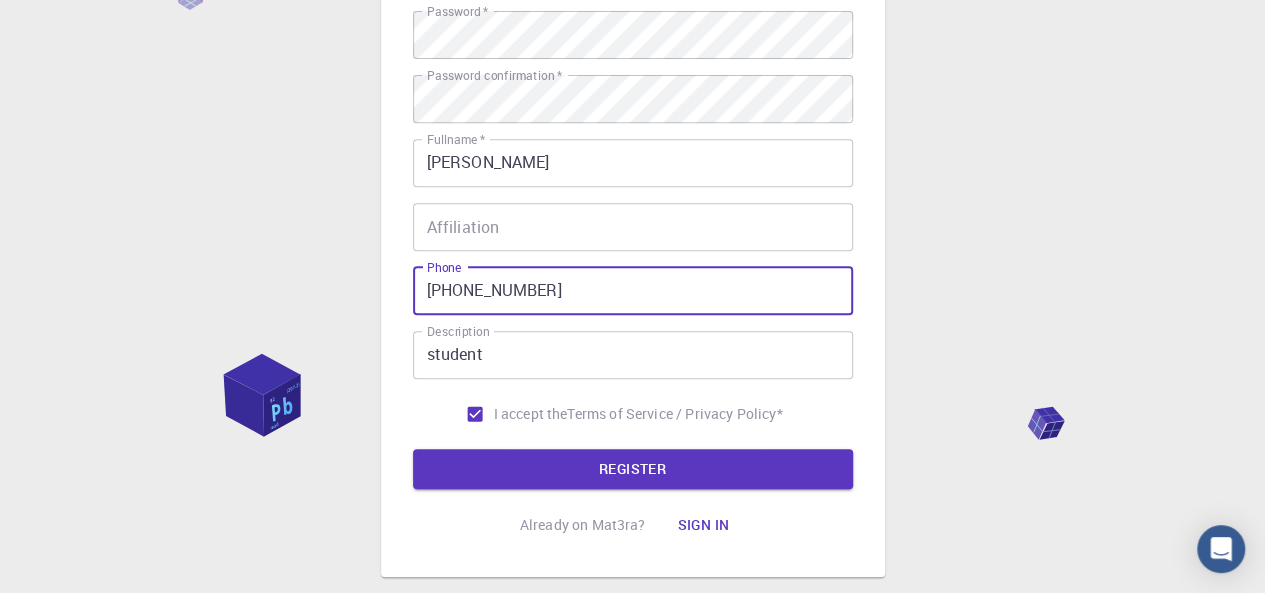 scroll, scrollTop: 468, scrollLeft: 0, axis: vertical 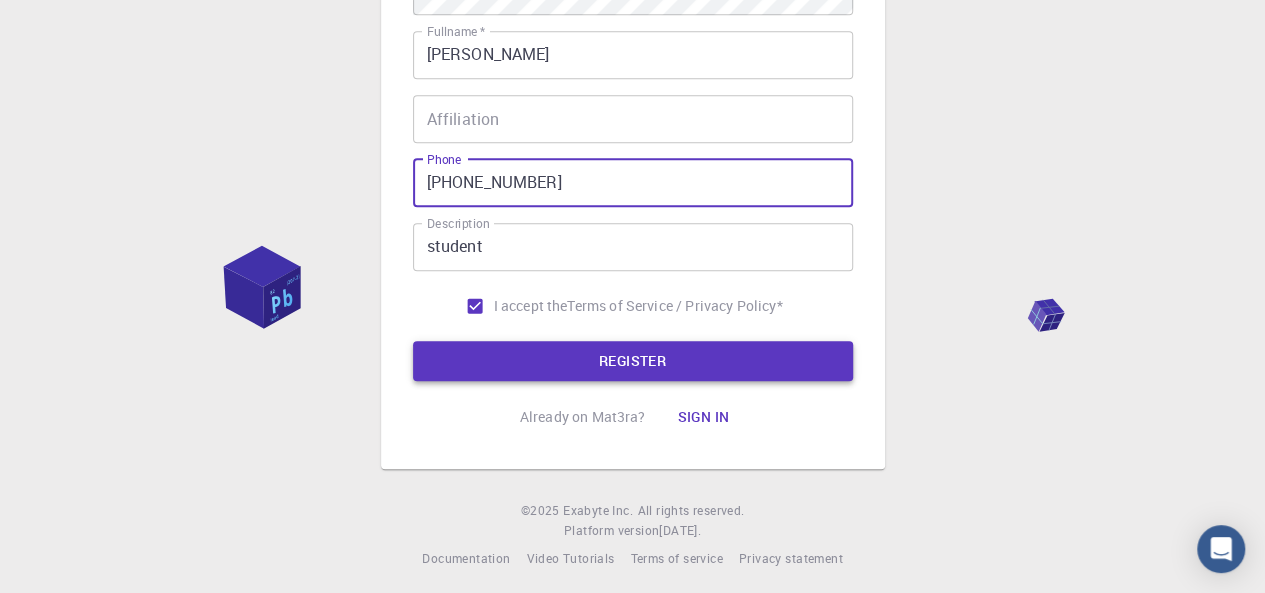 type on "[PHONE_NUMBER]" 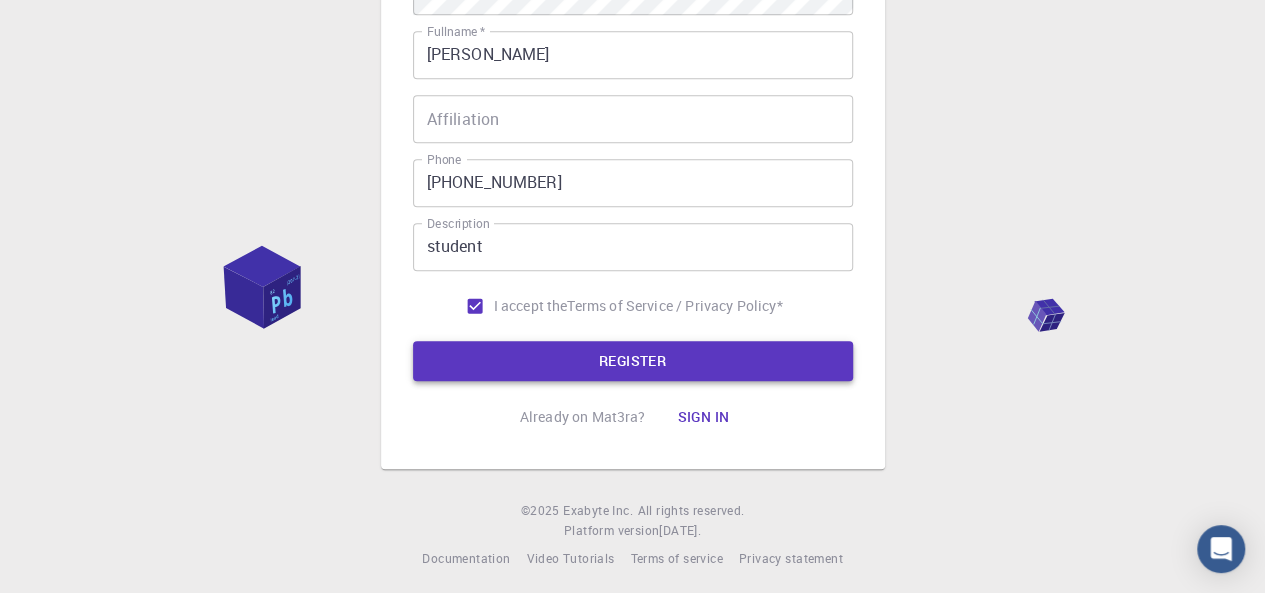 click on "REGISTER" at bounding box center (633, 361) 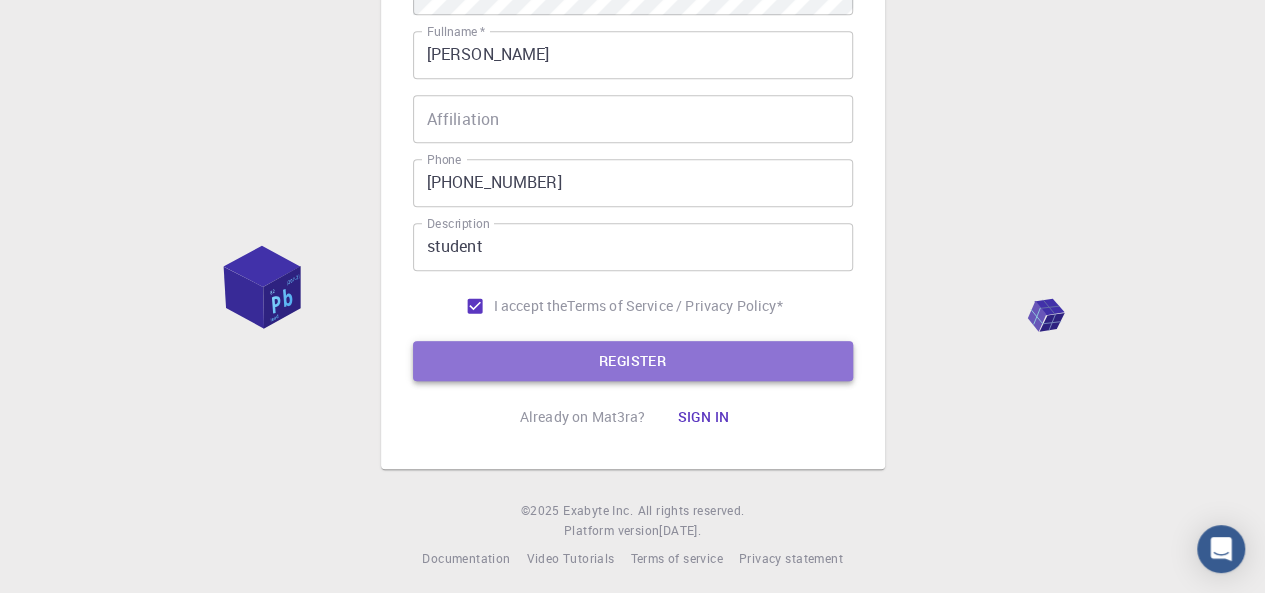 click on "REGISTER" at bounding box center [633, 361] 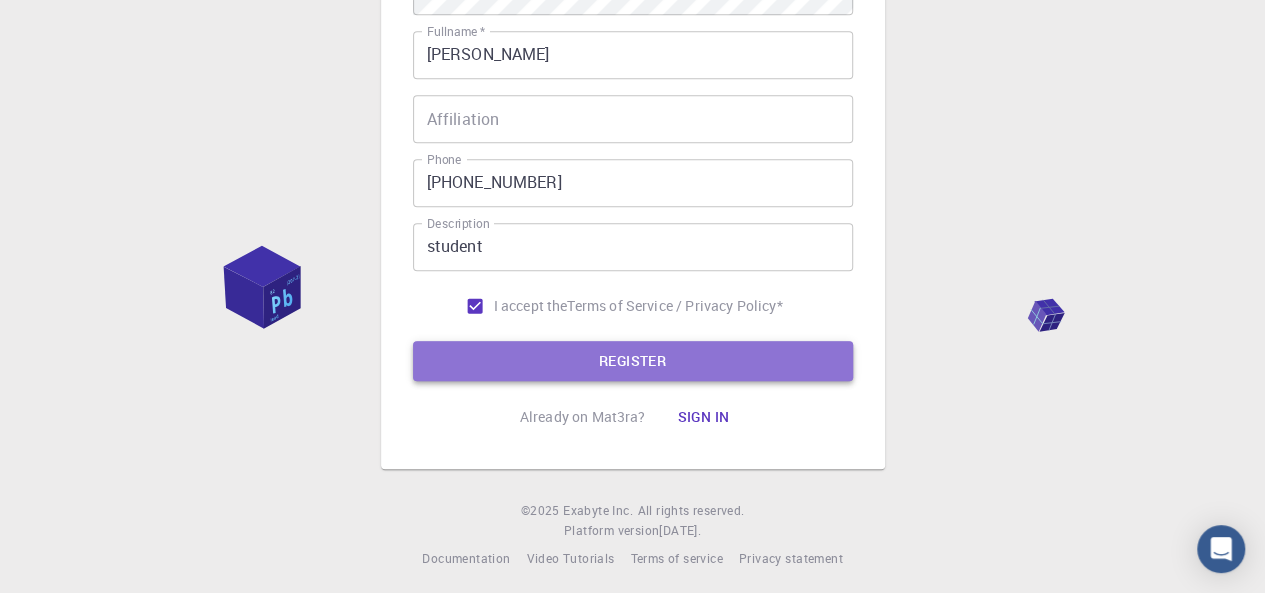click on "REGISTER" at bounding box center [633, 361] 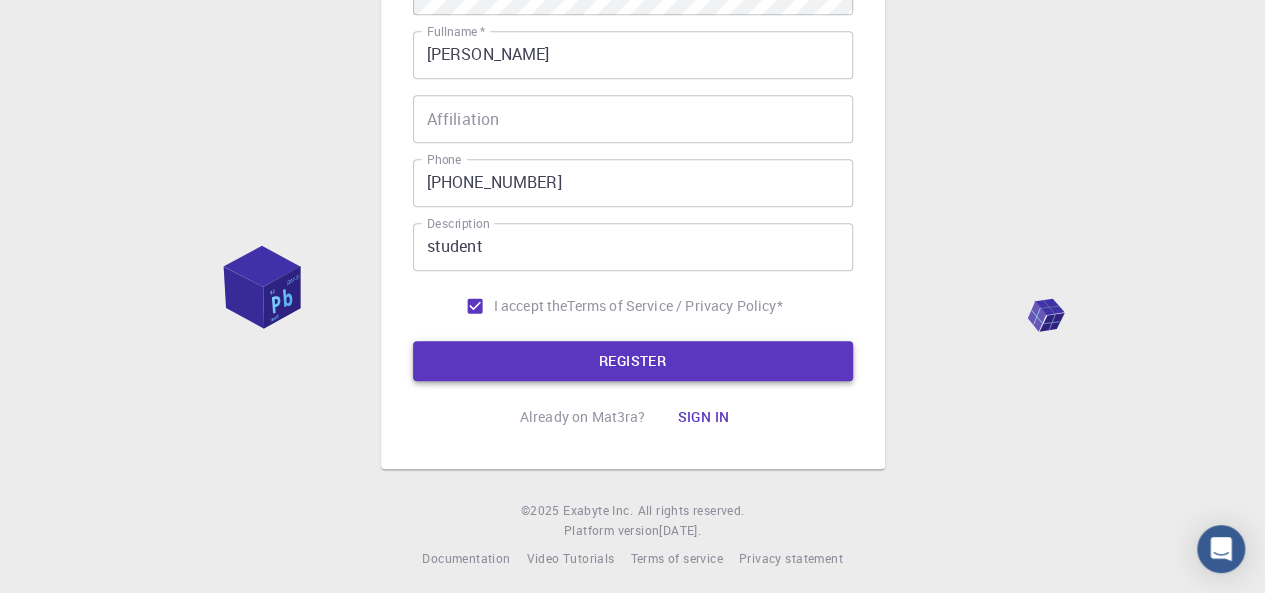 click on "REGISTER" at bounding box center [633, 361] 